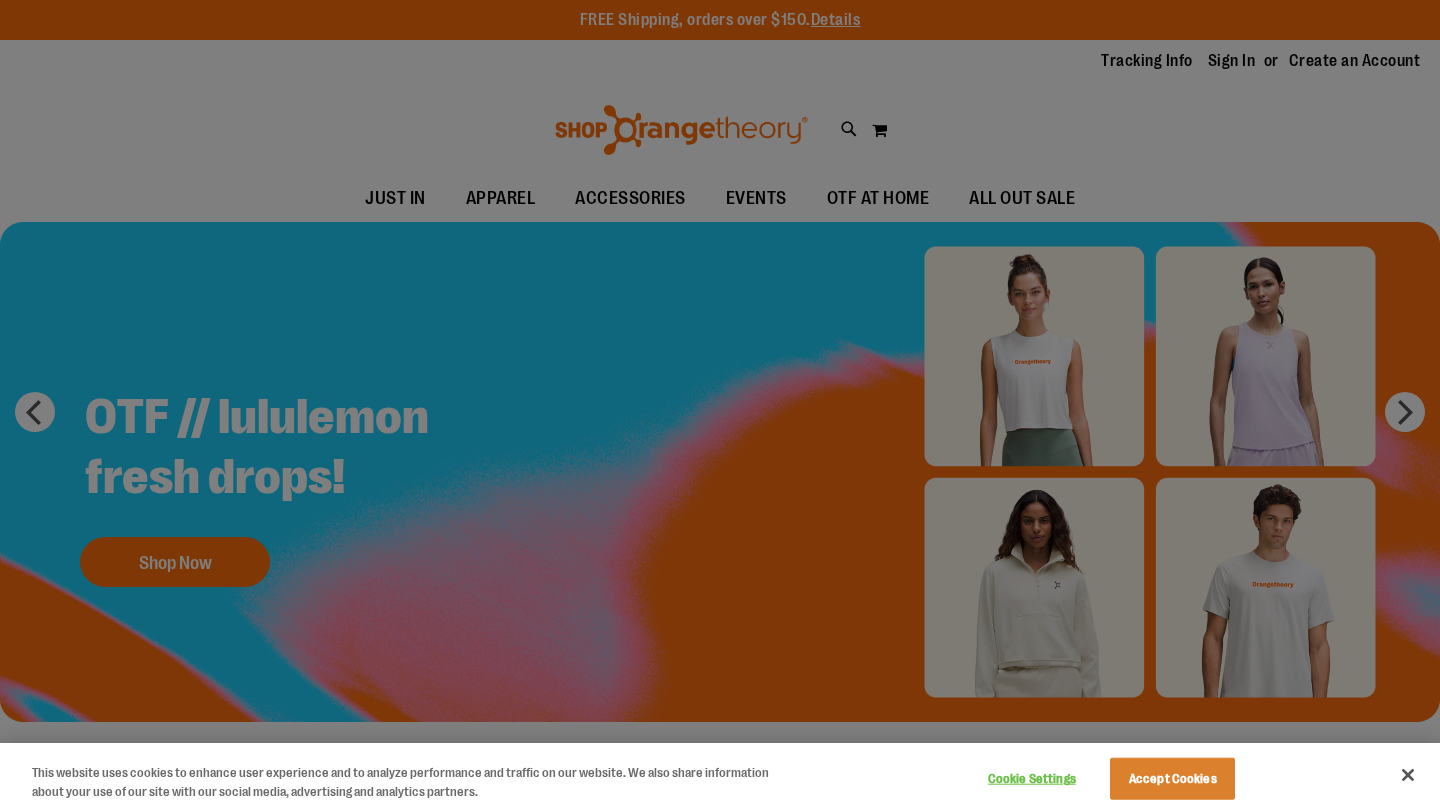scroll, scrollTop: 0, scrollLeft: 0, axis: both 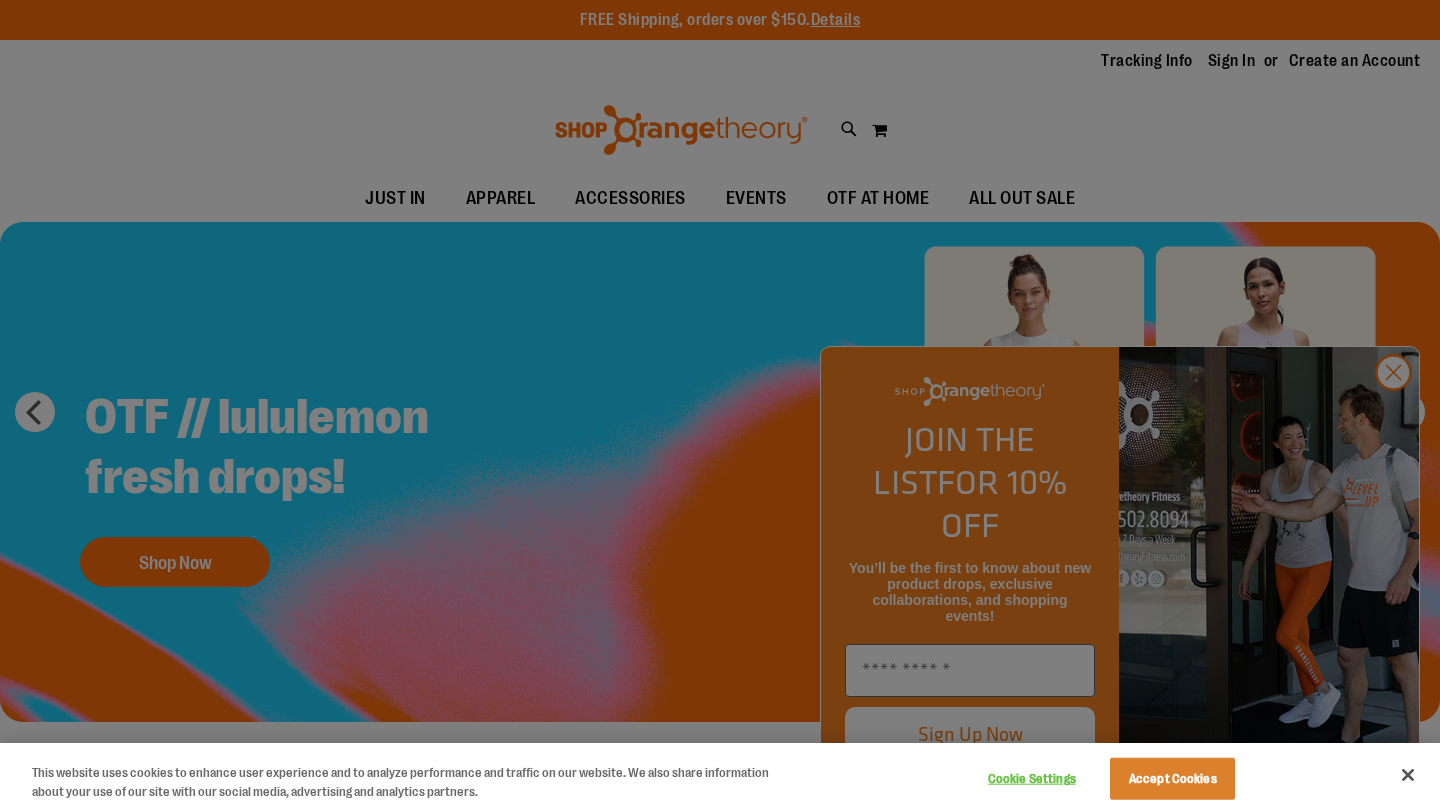 click at bounding box center [720, 406] 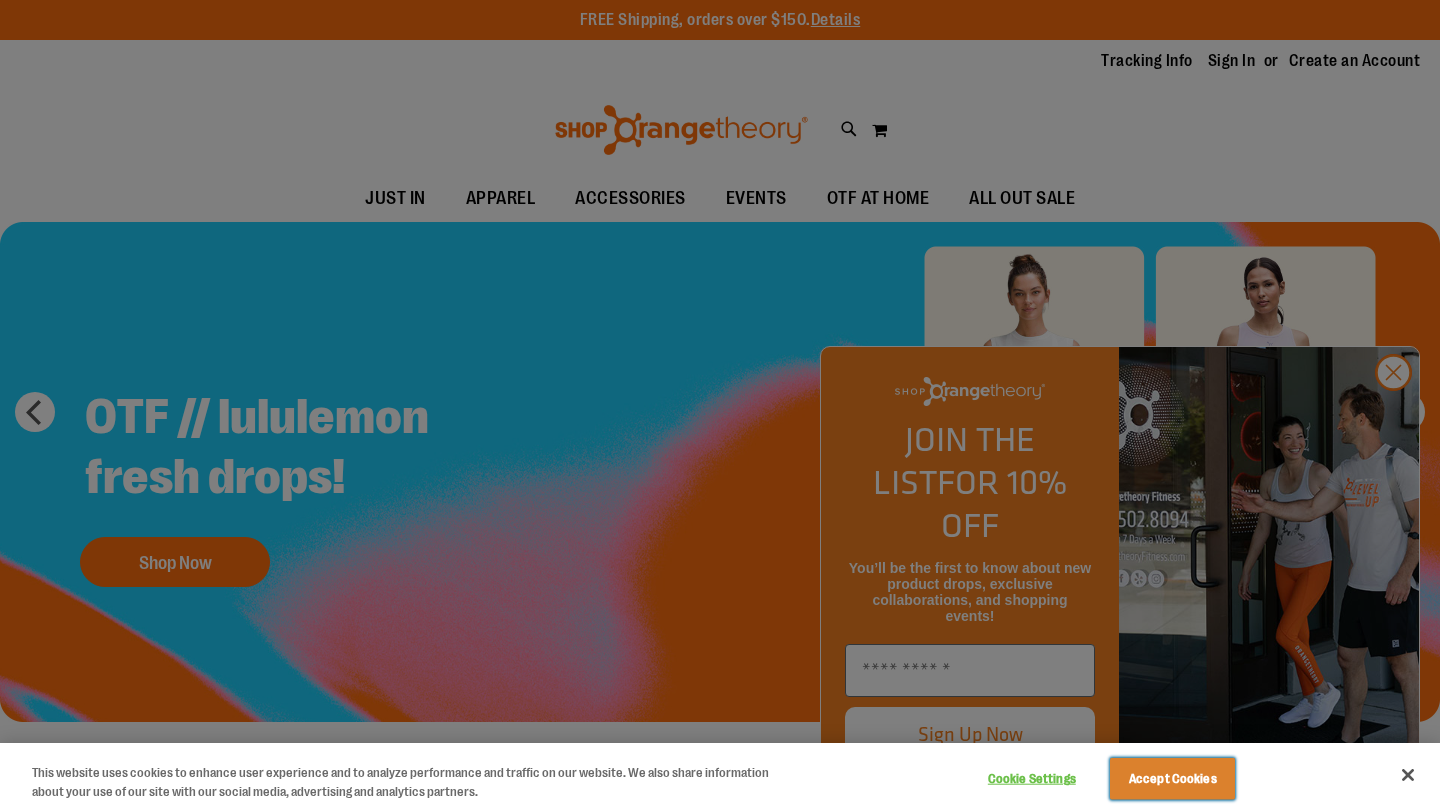 click on "Accept Cookies" at bounding box center (1172, 779) 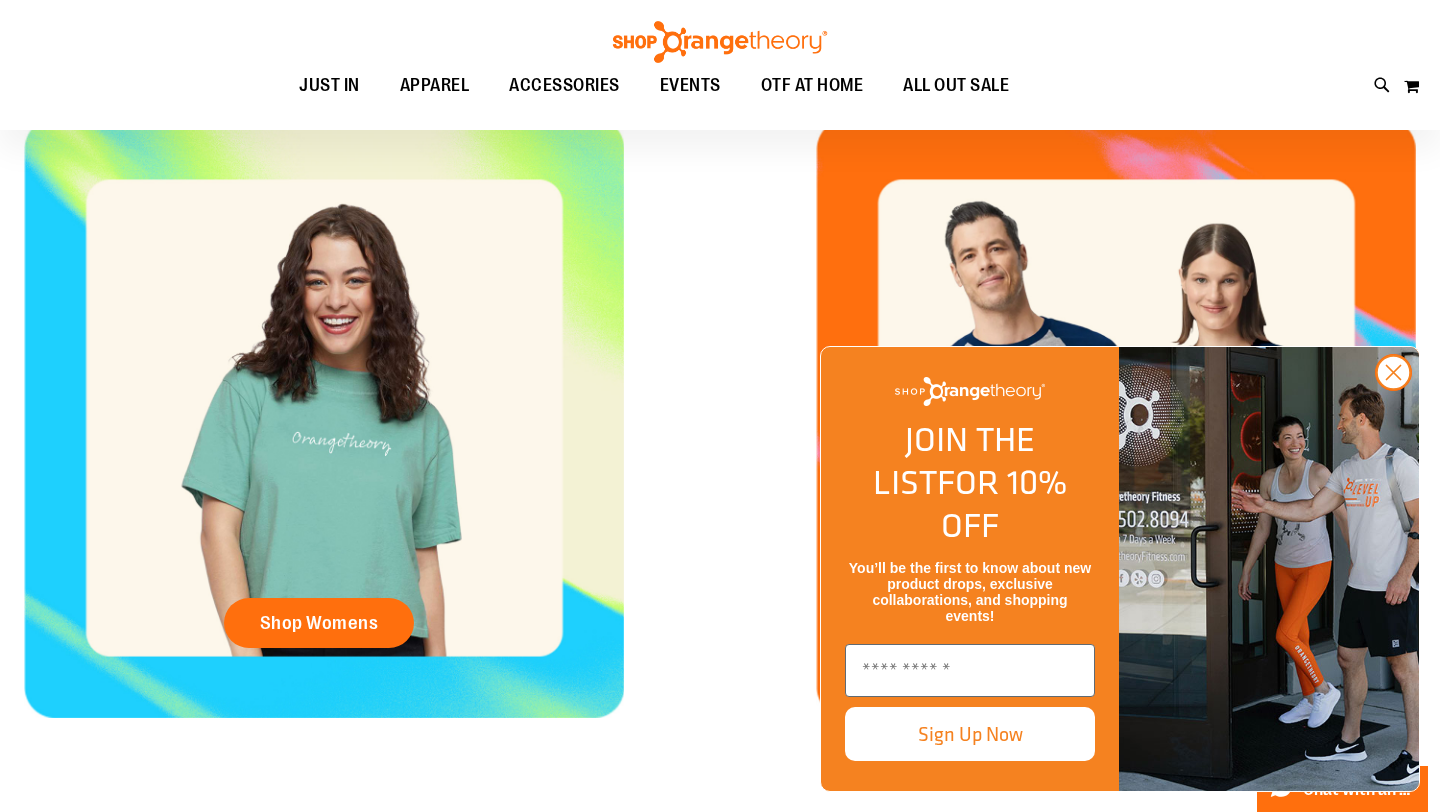 scroll, scrollTop: 977, scrollLeft: 0, axis: vertical 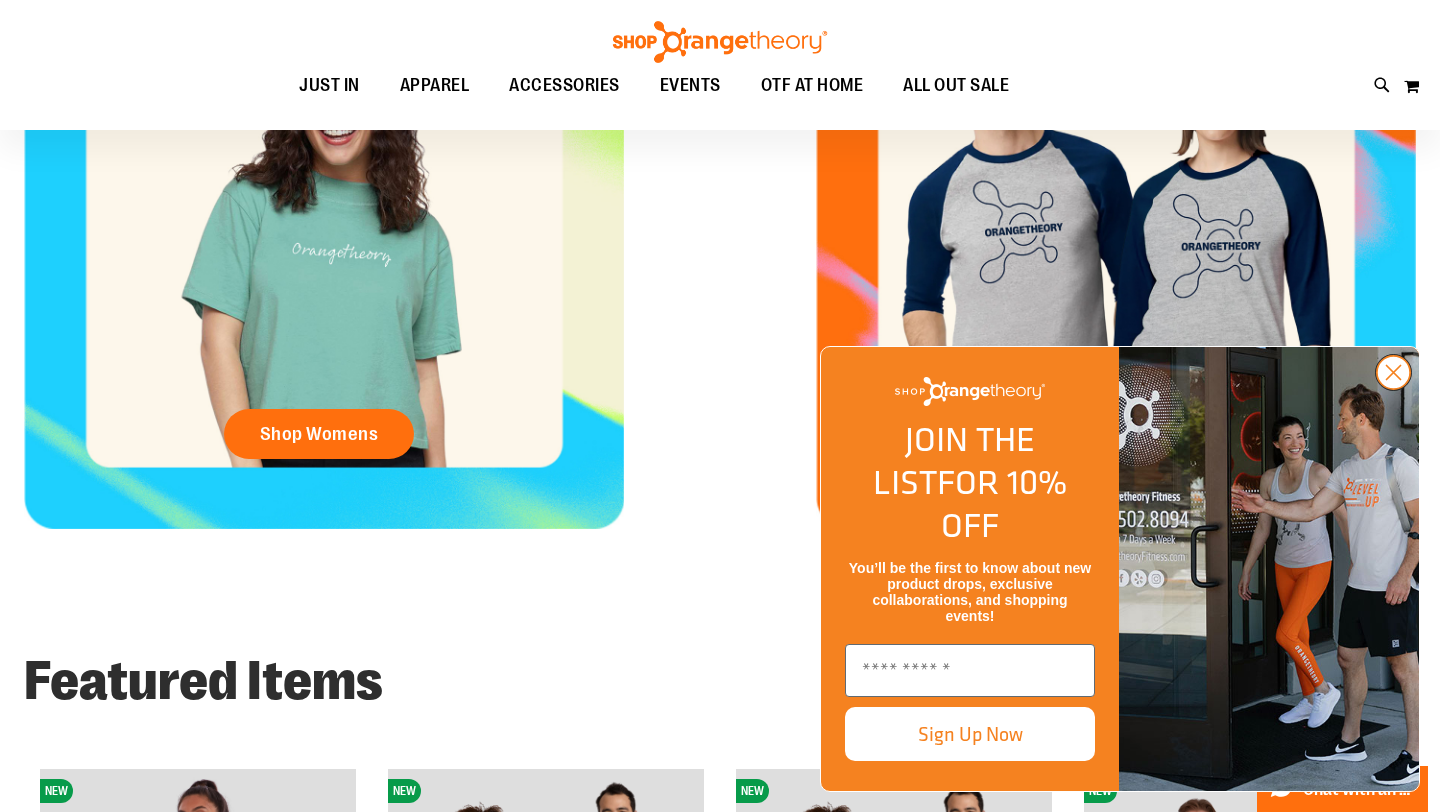 click 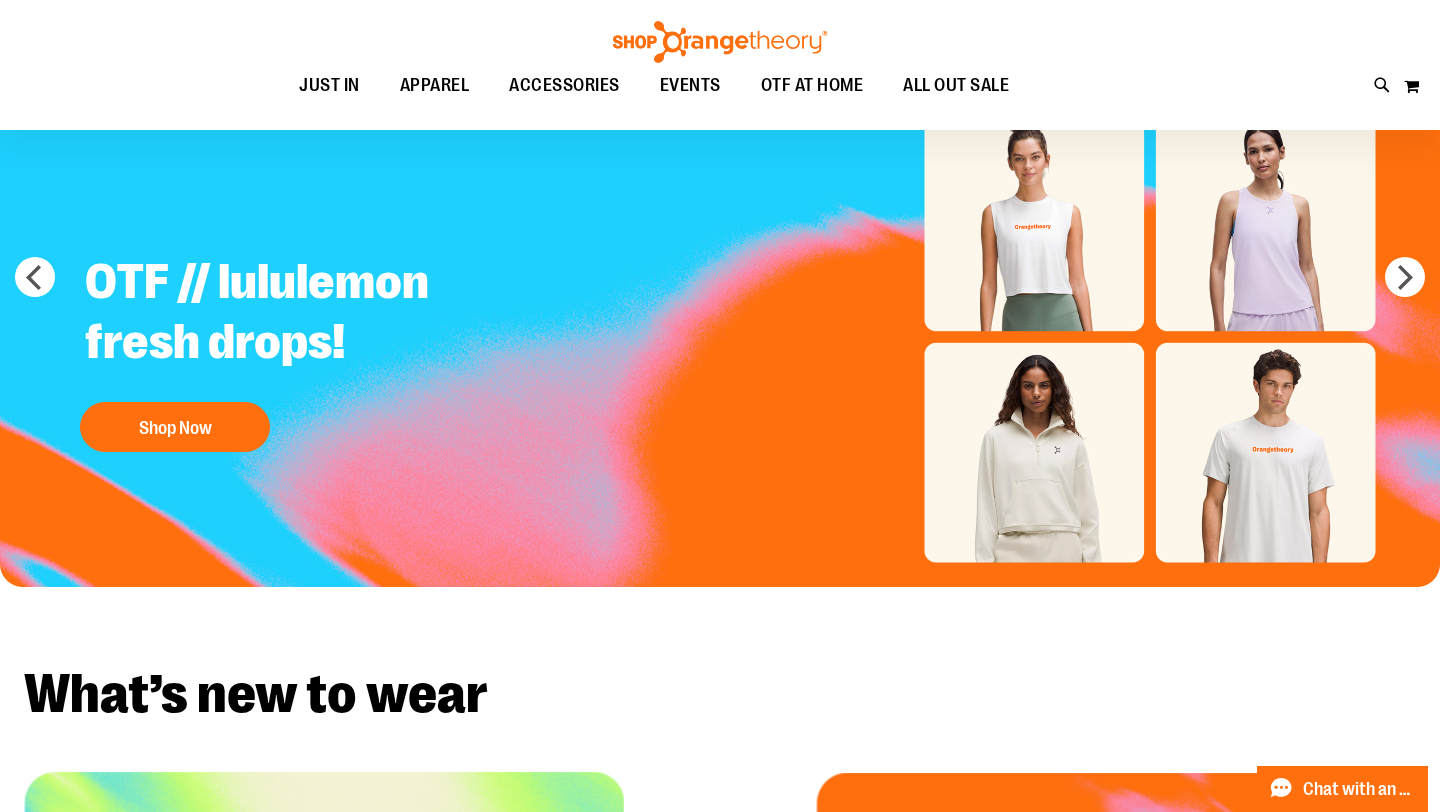 scroll, scrollTop: 0, scrollLeft: 0, axis: both 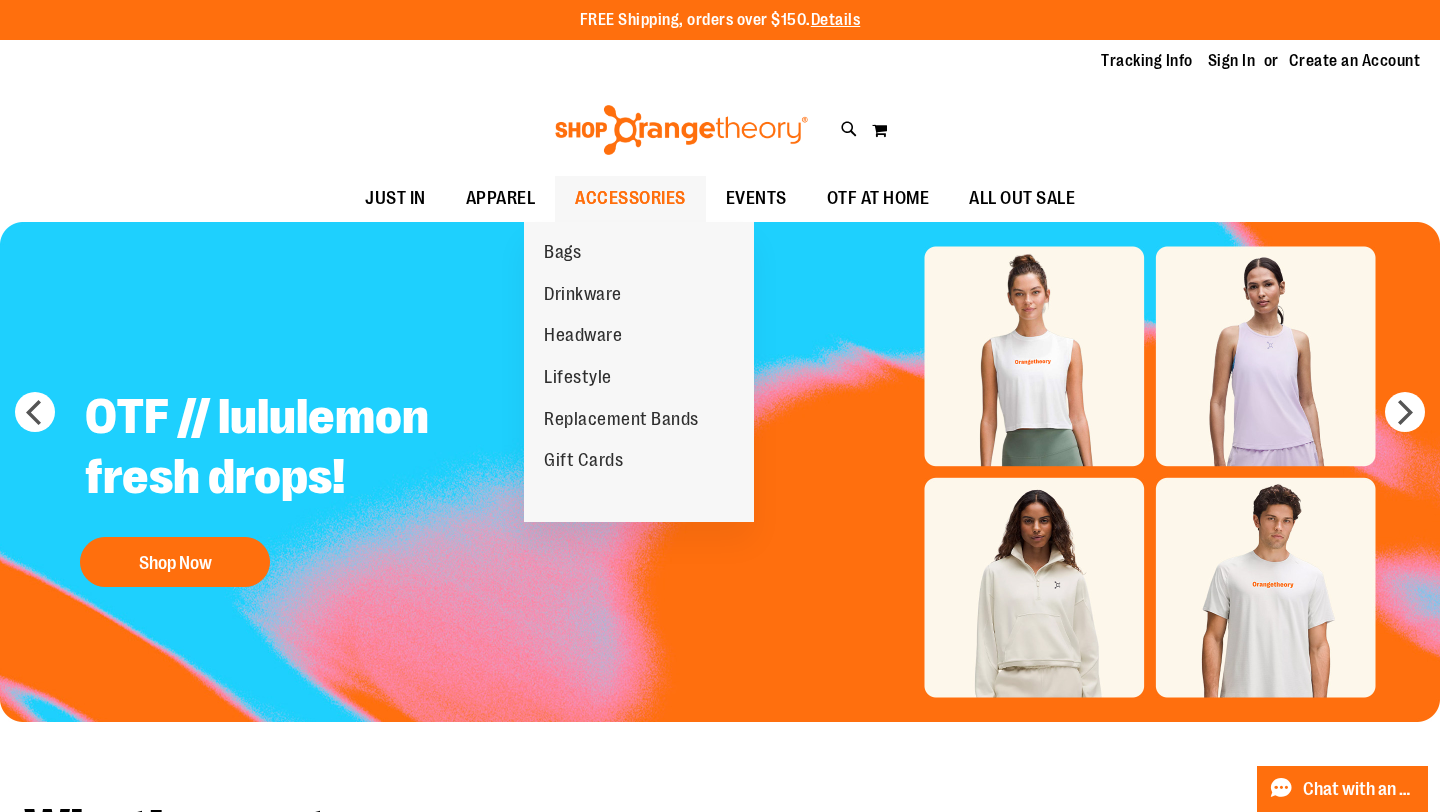 click on "ACCESSORIES" at bounding box center (630, 198) 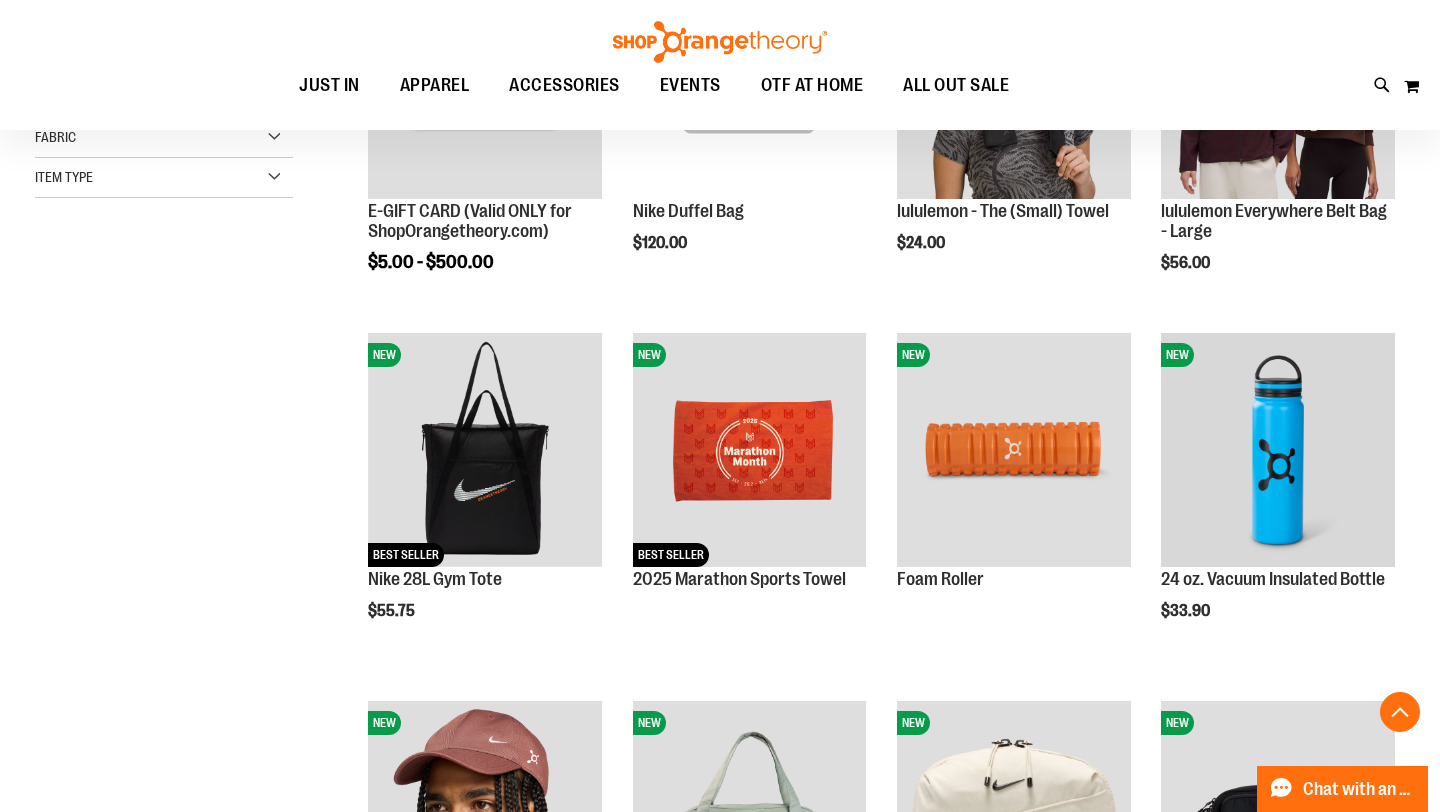 scroll, scrollTop: 464, scrollLeft: 0, axis: vertical 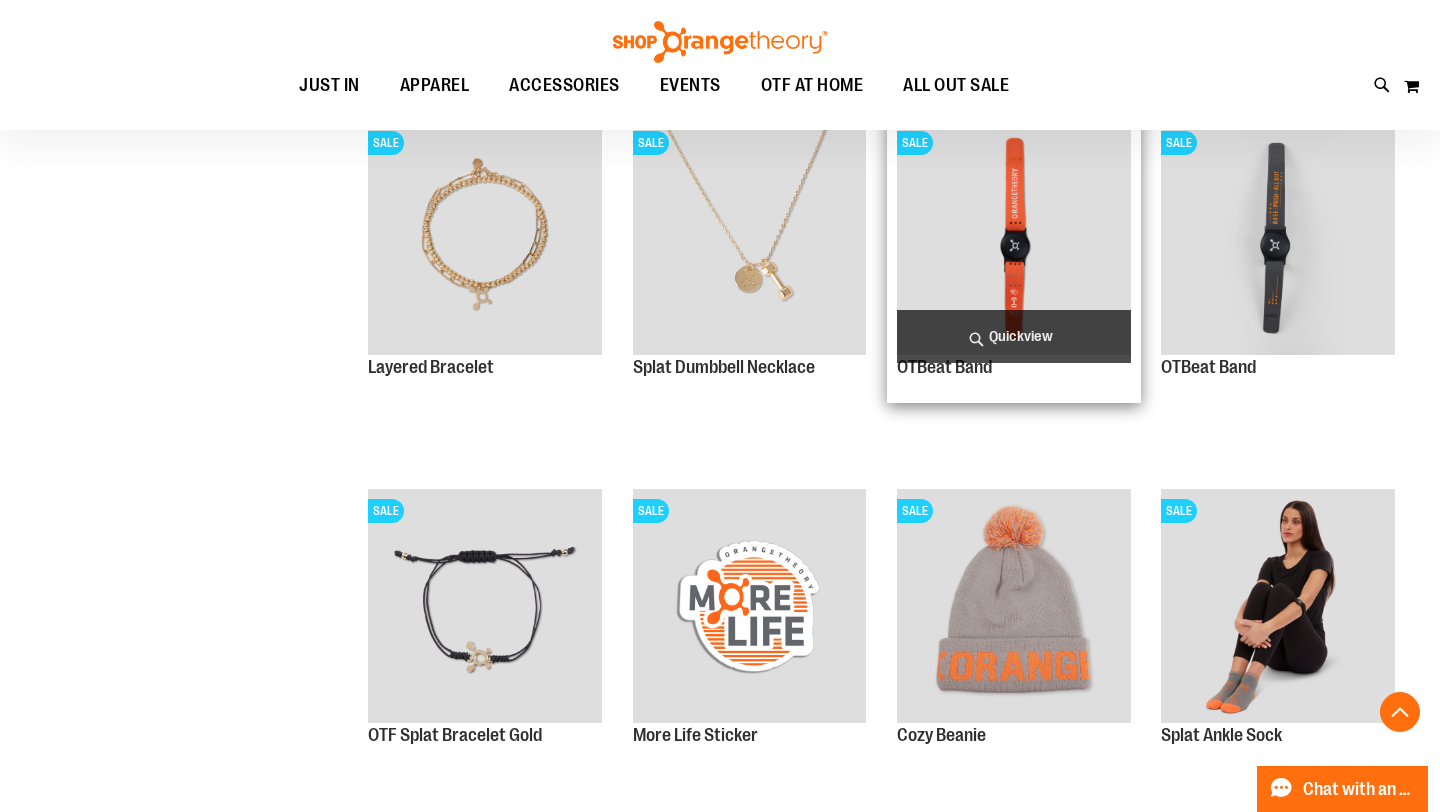 click at bounding box center (1014, 238) 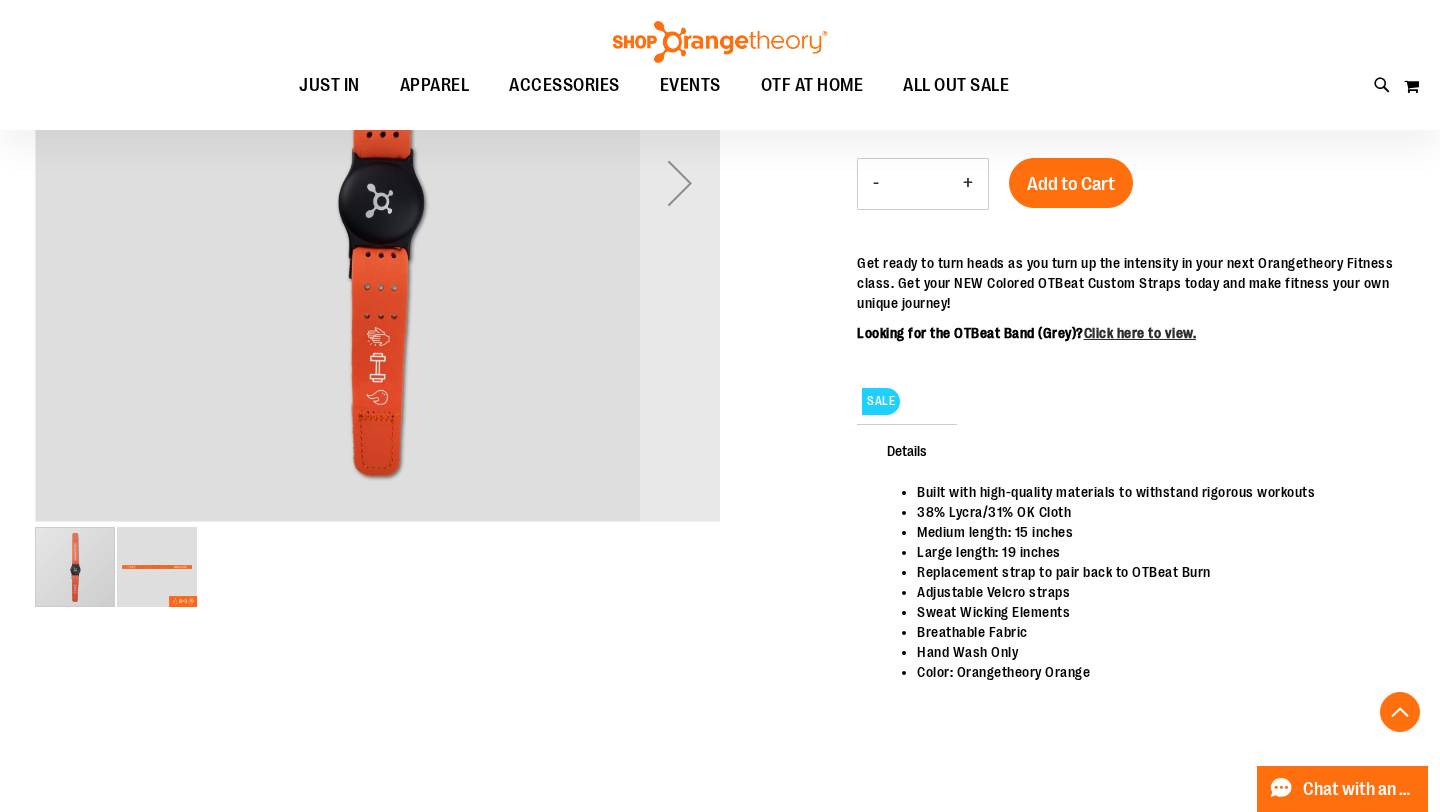 scroll, scrollTop: 452, scrollLeft: 0, axis: vertical 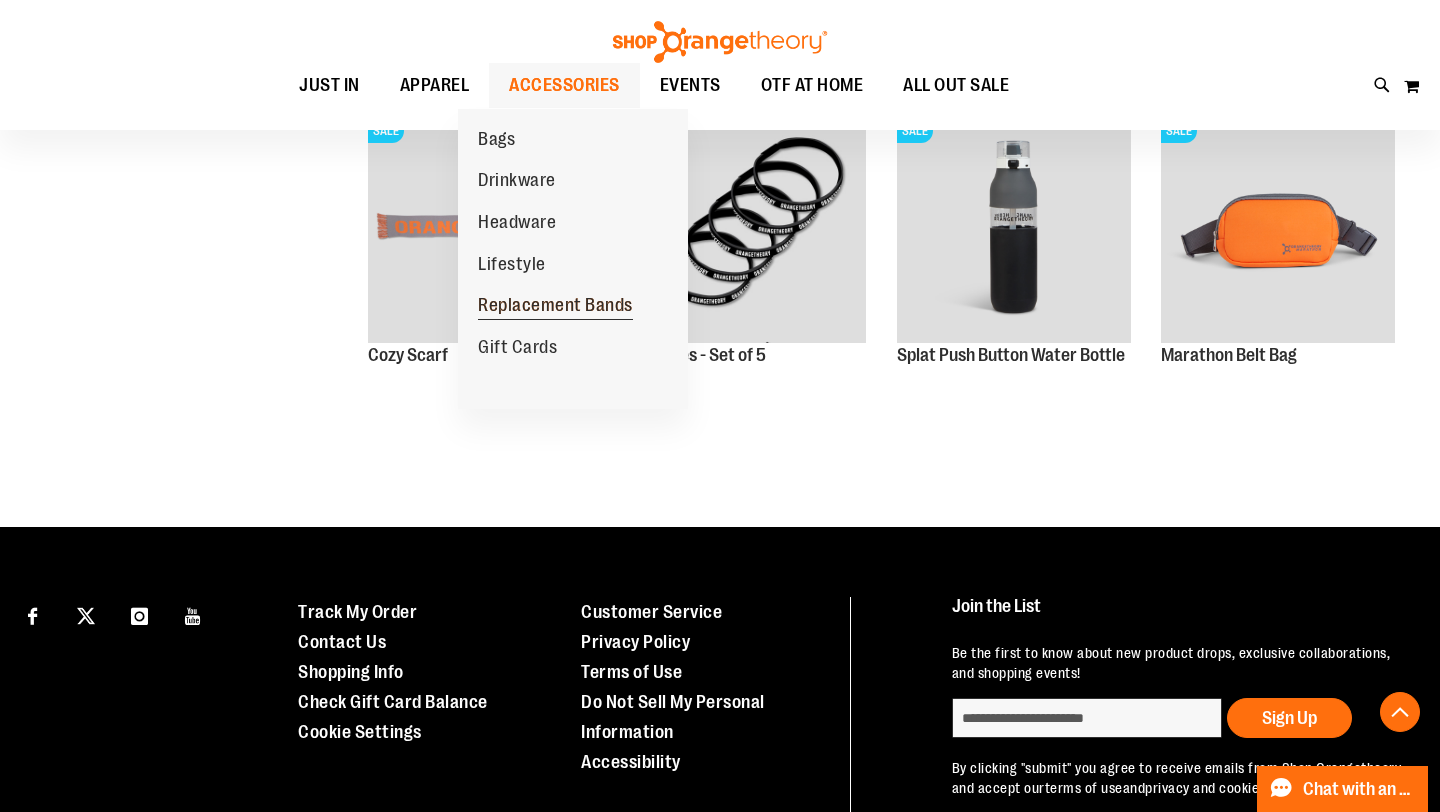 click on "Replacement Bands" at bounding box center [555, 307] 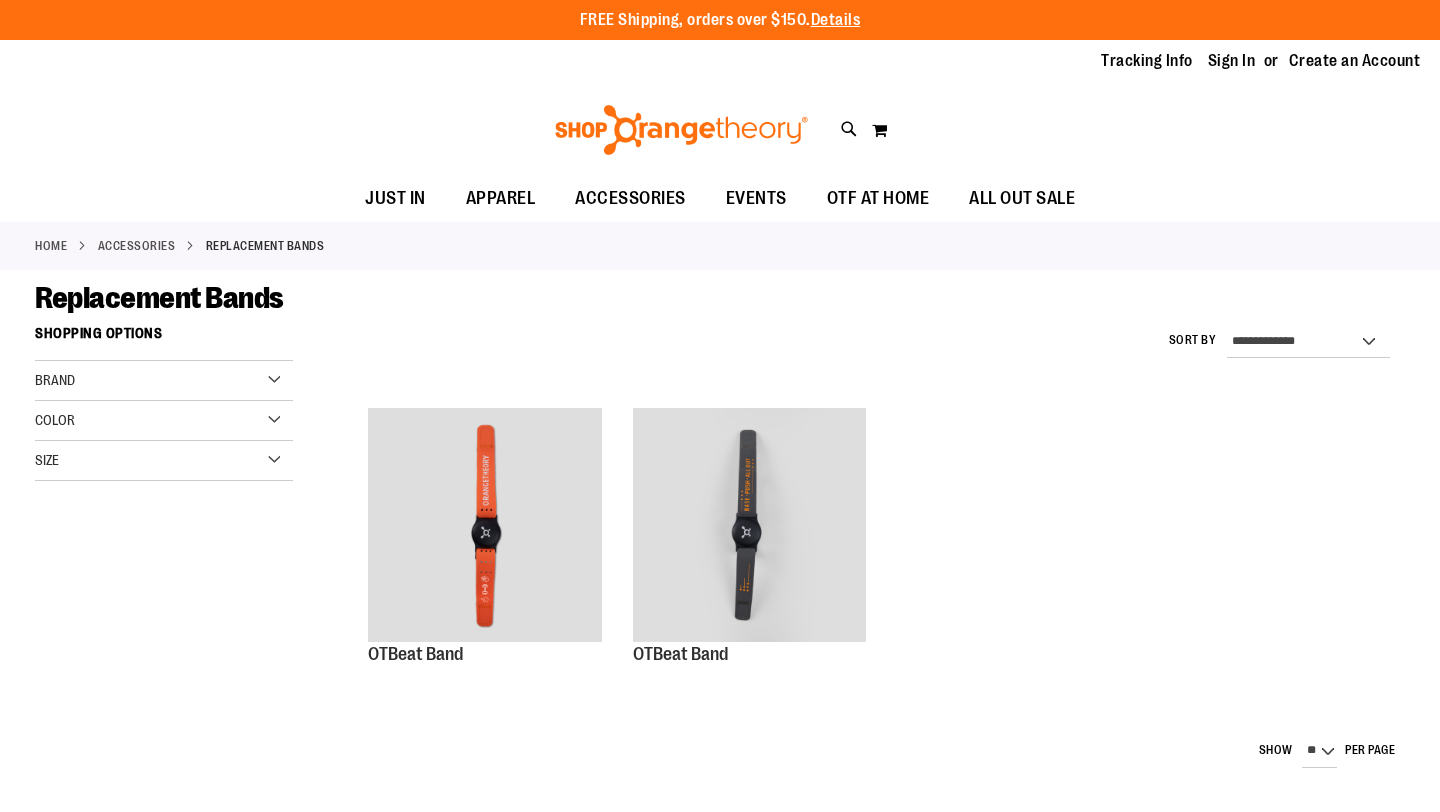 scroll, scrollTop: 0, scrollLeft: 0, axis: both 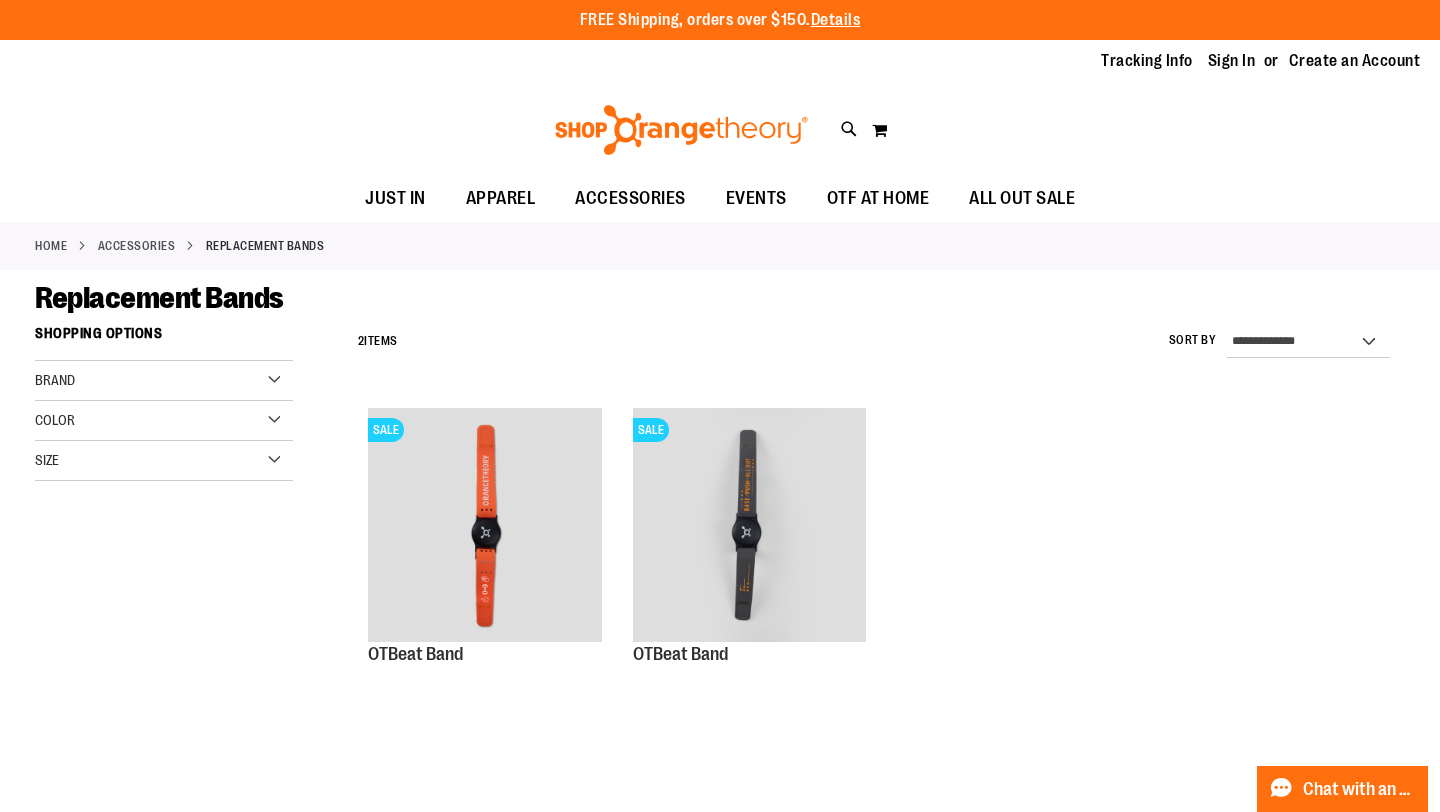 click on "Brand" at bounding box center [164, 381] 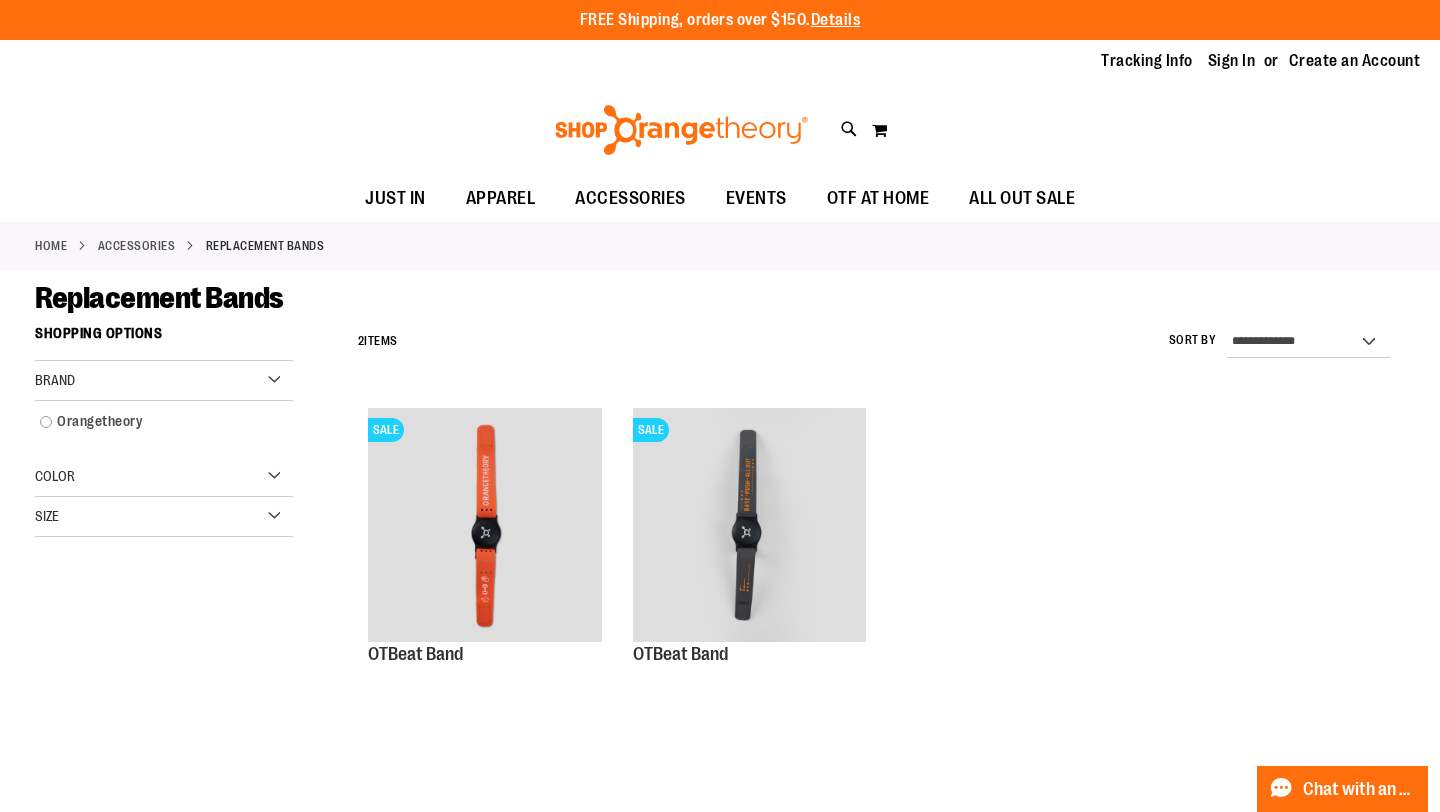 click on "Brand" at bounding box center (164, 381) 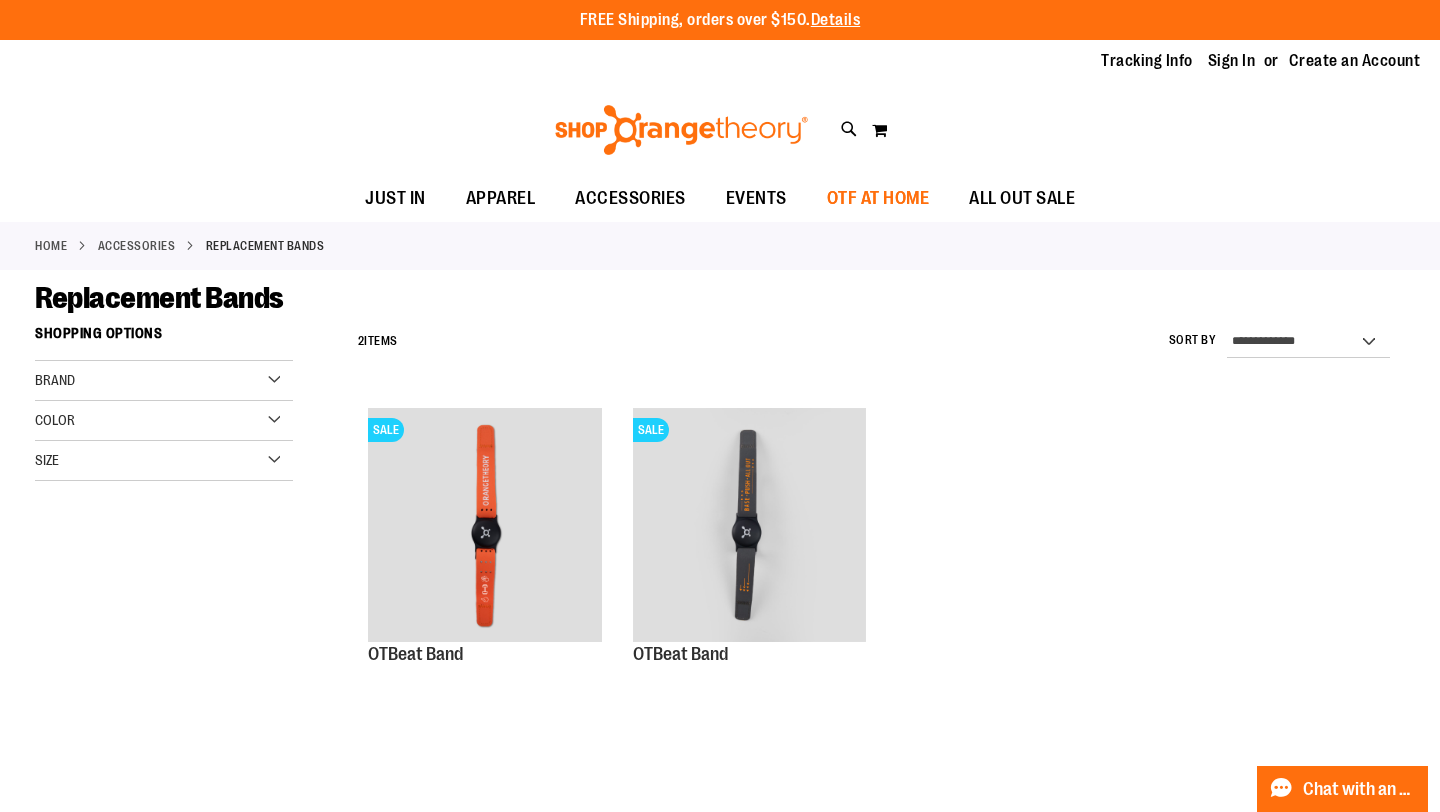 click on "OTF AT HOME" at bounding box center (878, 198) 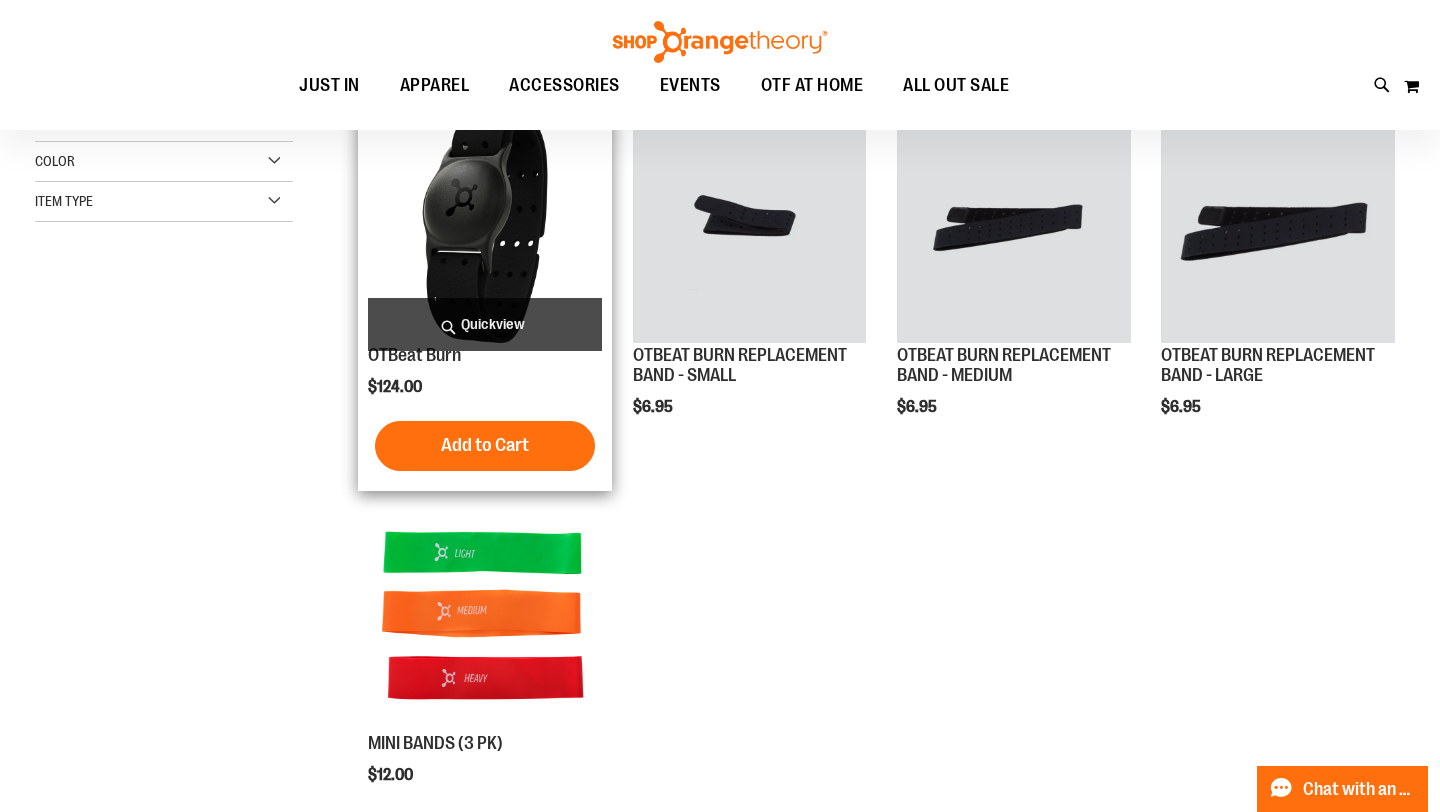 scroll, scrollTop: 303, scrollLeft: 0, axis: vertical 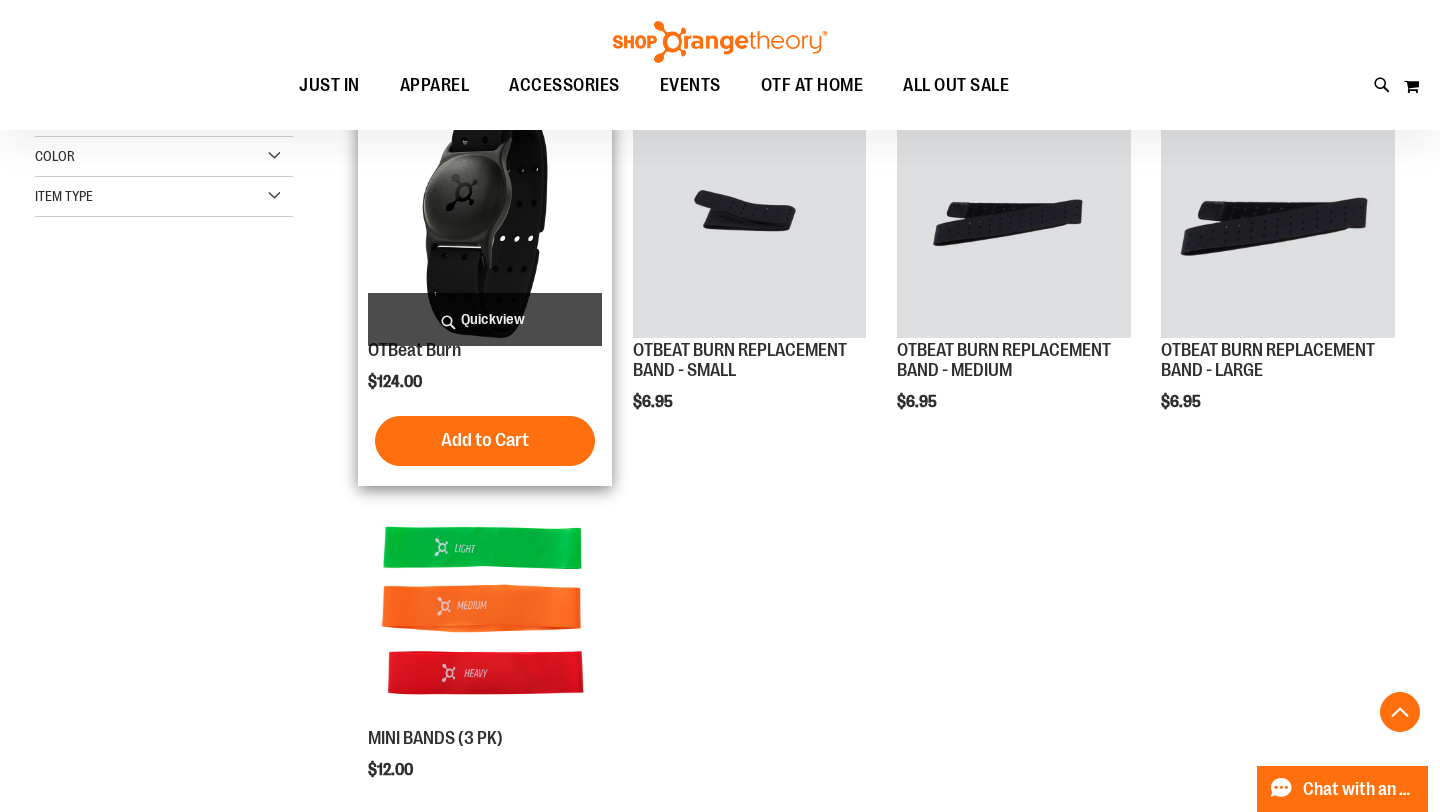 click at bounding box center (485, 221) 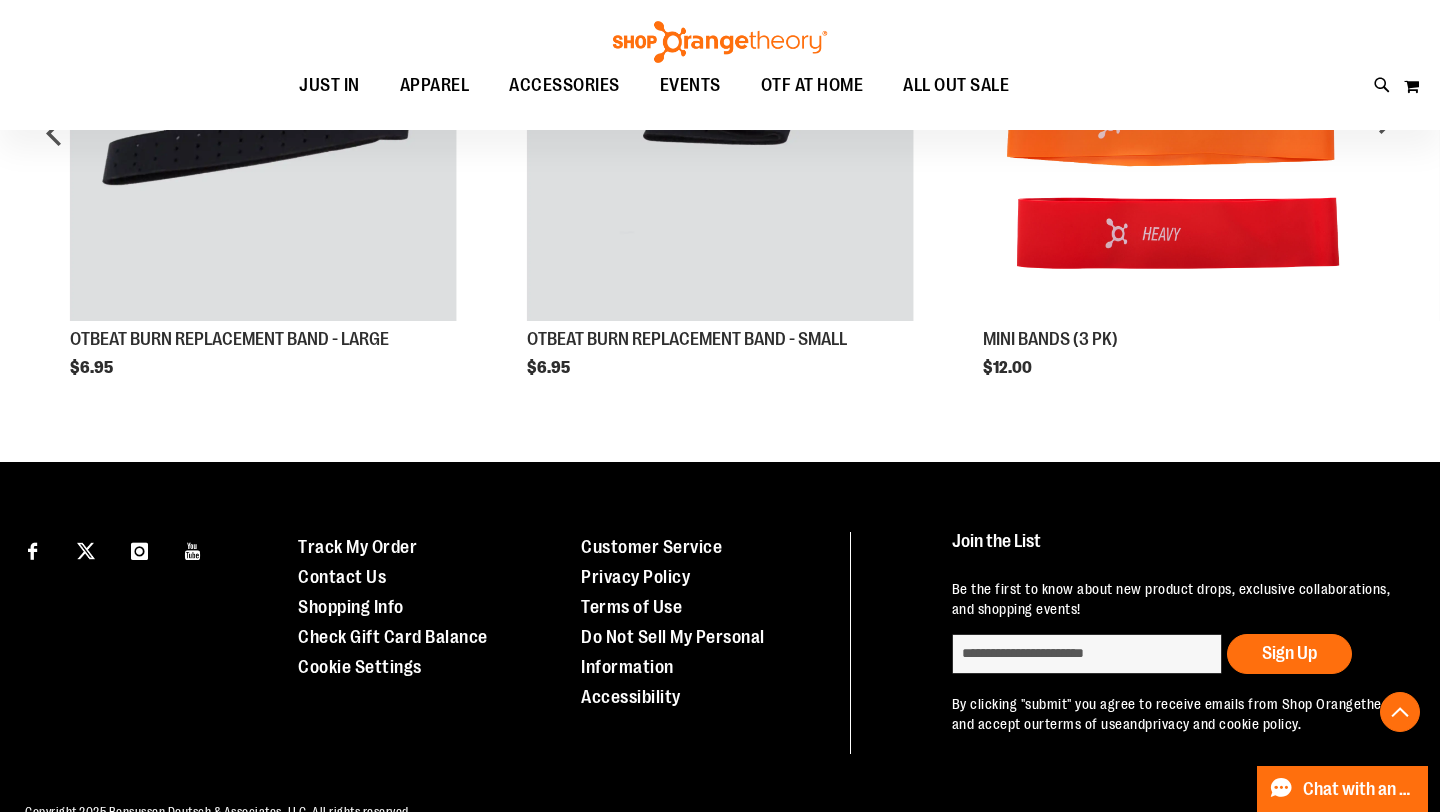 scroll, scrollTop: 1566, scrollLeft: 0, axis: vertical 